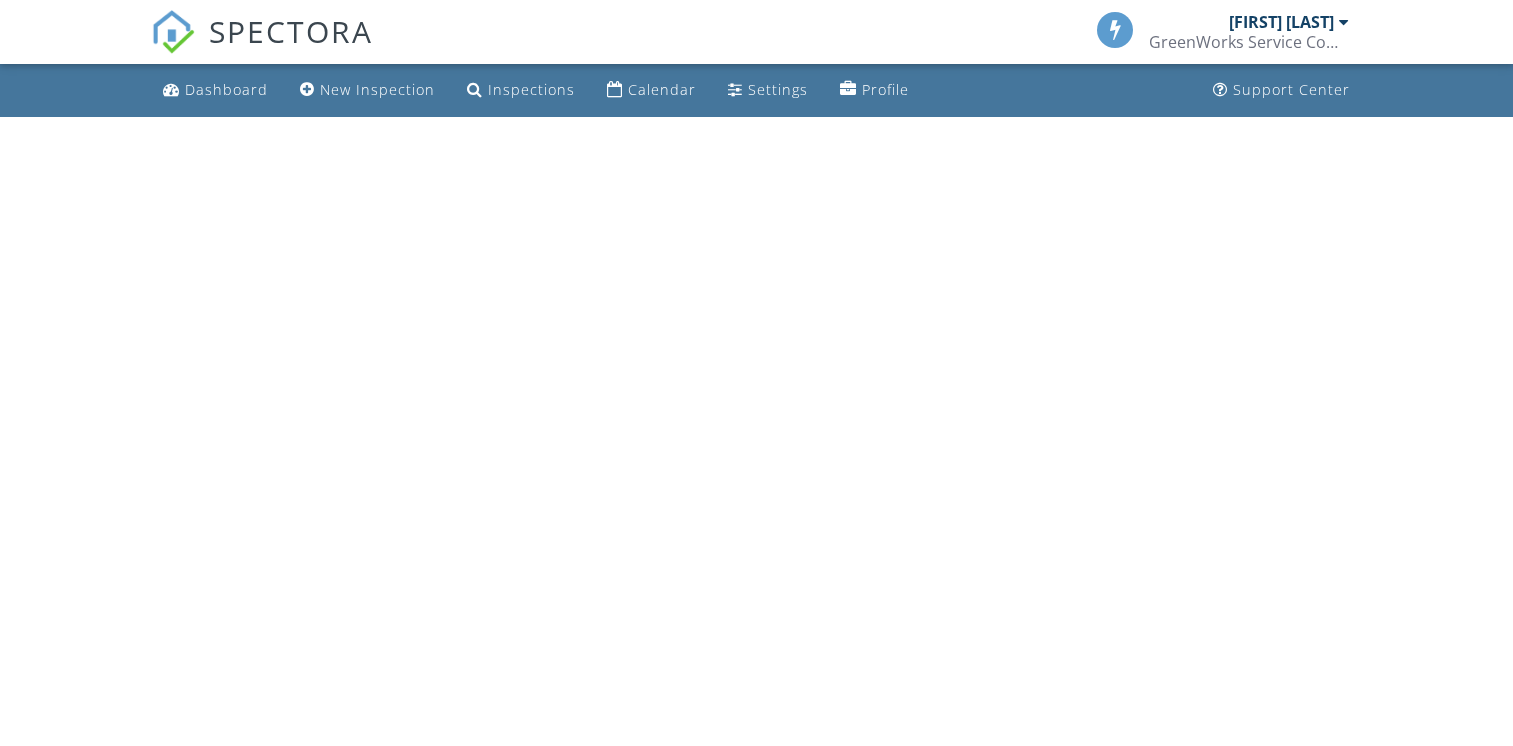 scroll, scrollTop: 0, scrollLeft: 0, axis: both 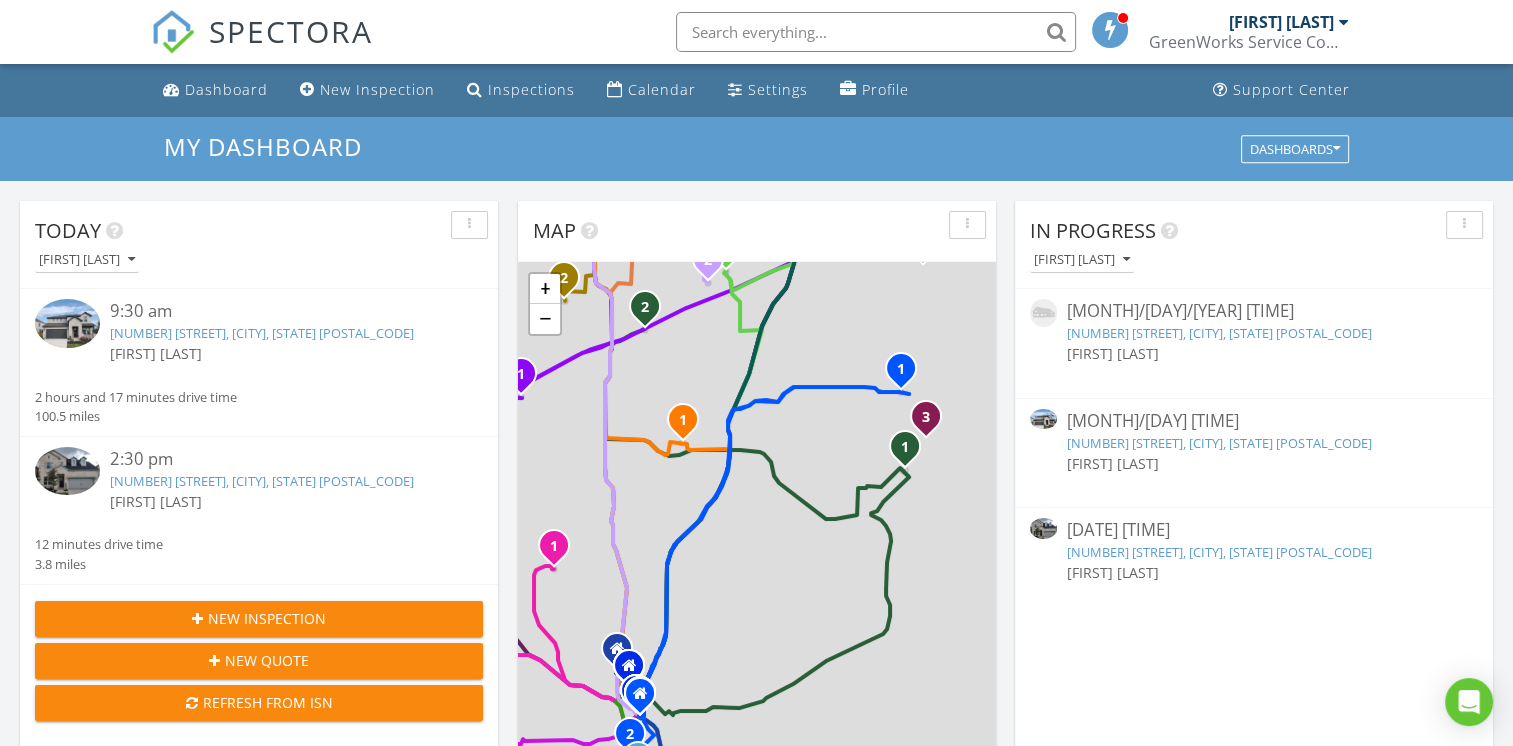click on "[NUMBER] [STREET] Loop, [CITY], [STATE] [POSTAL_CODE]" at bounding box center (262, 333) 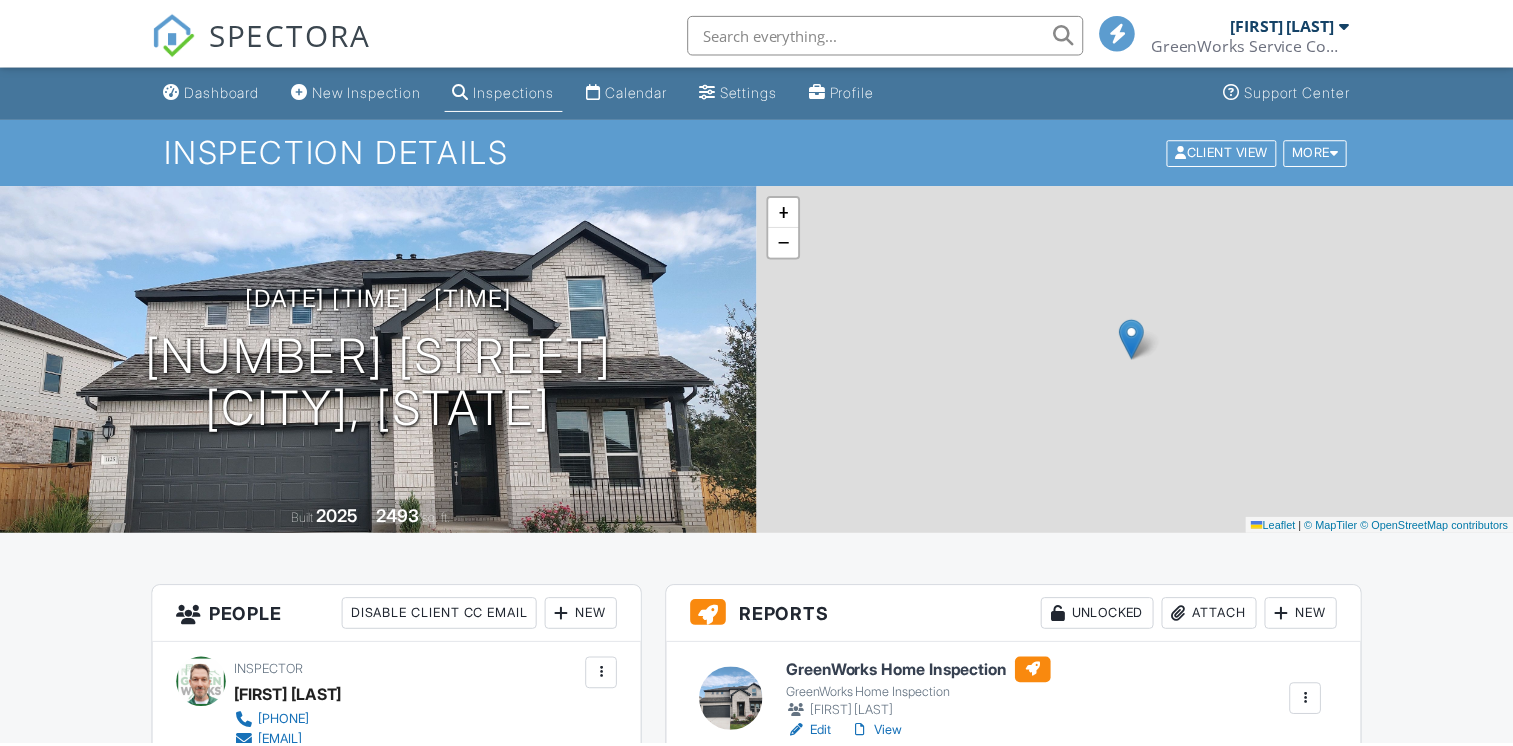 scroll, scrollTop: 0, scrollLeft: 0, axis: both 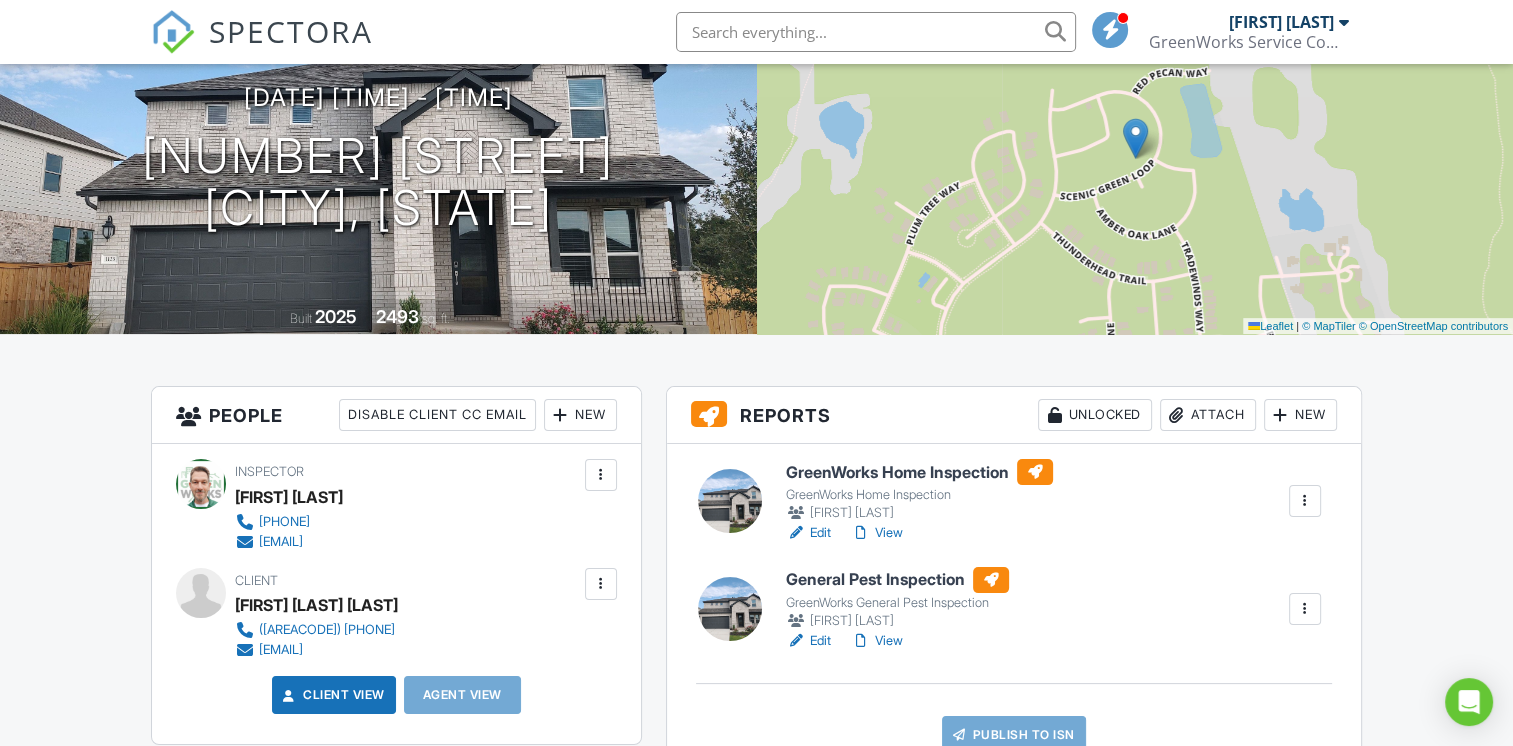 click on "GreenWorks Home Inspection" at bounding box center (919, 472) 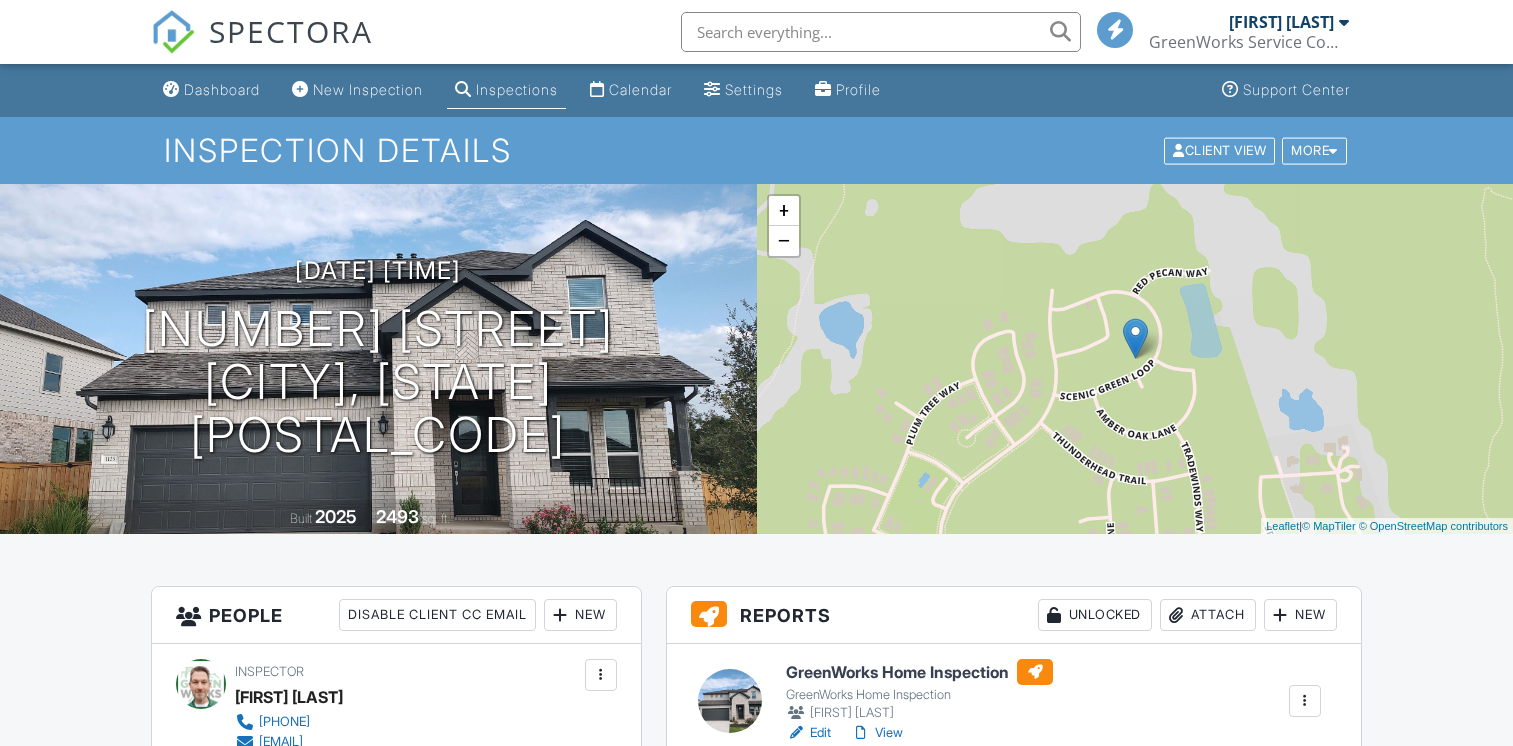 scroll, scrollTop: 200, scrollLeft: 0, axis: vertical 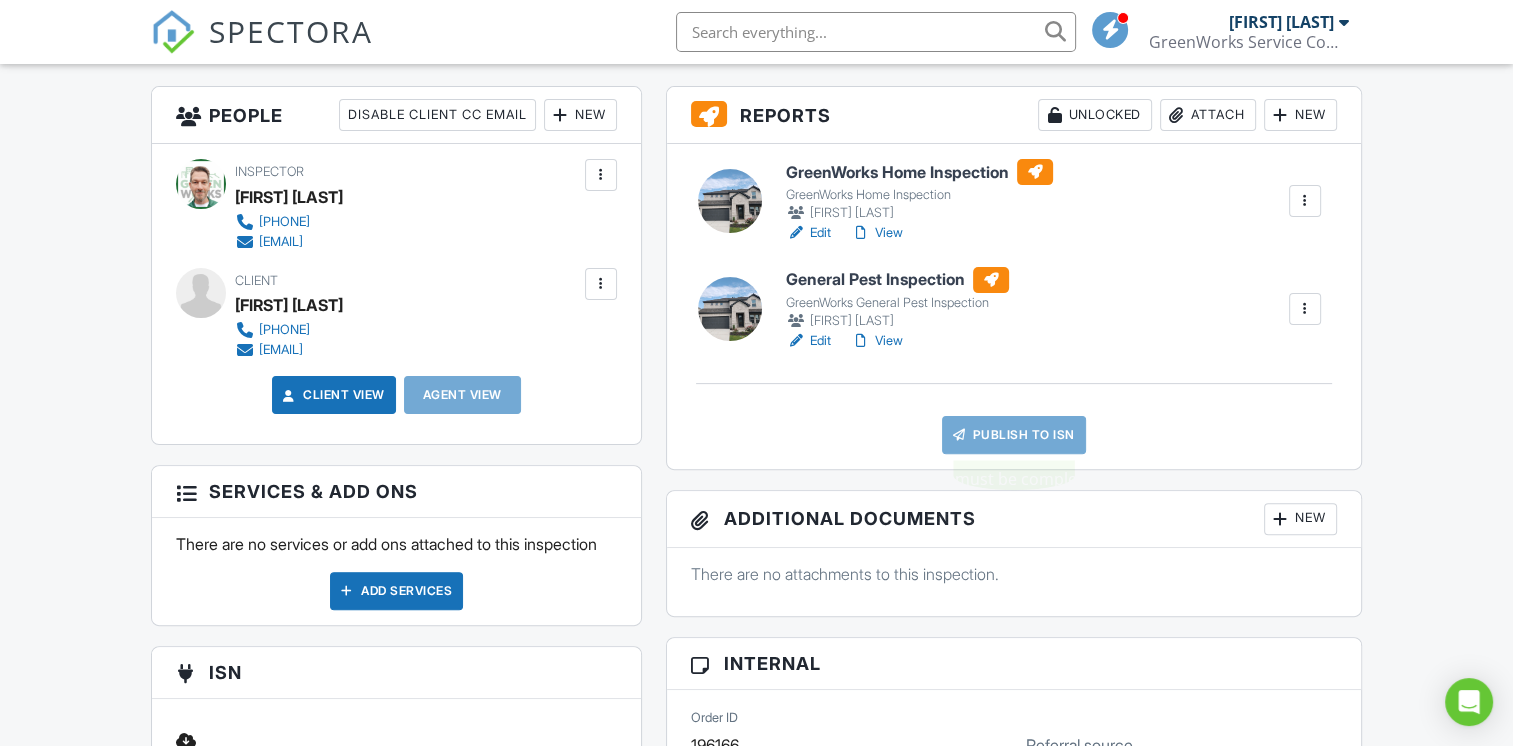 click on "Publish to ISN" at bounding box center (1014, 435) 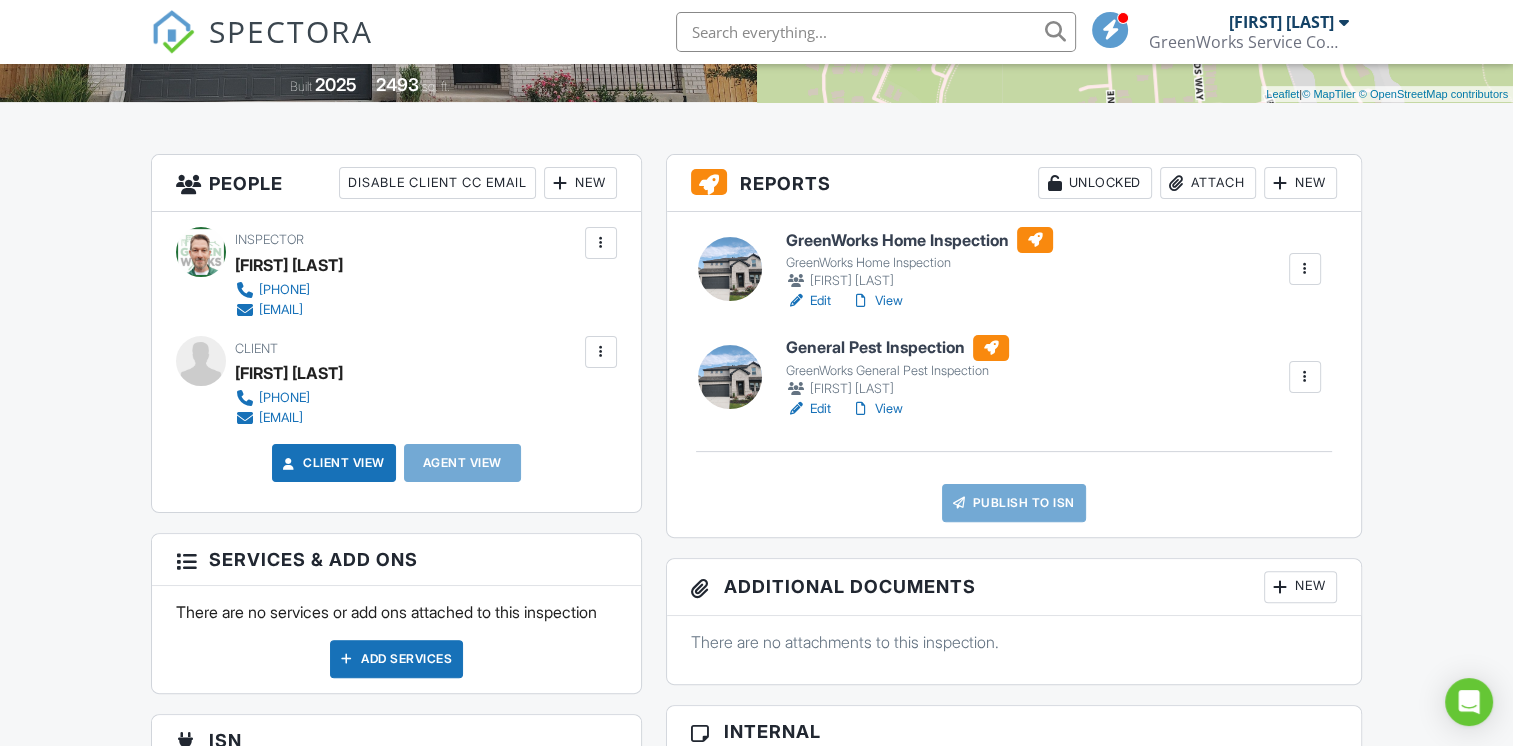scroll, scrollTop: 400, scrollLeft: 0, axis: vertical 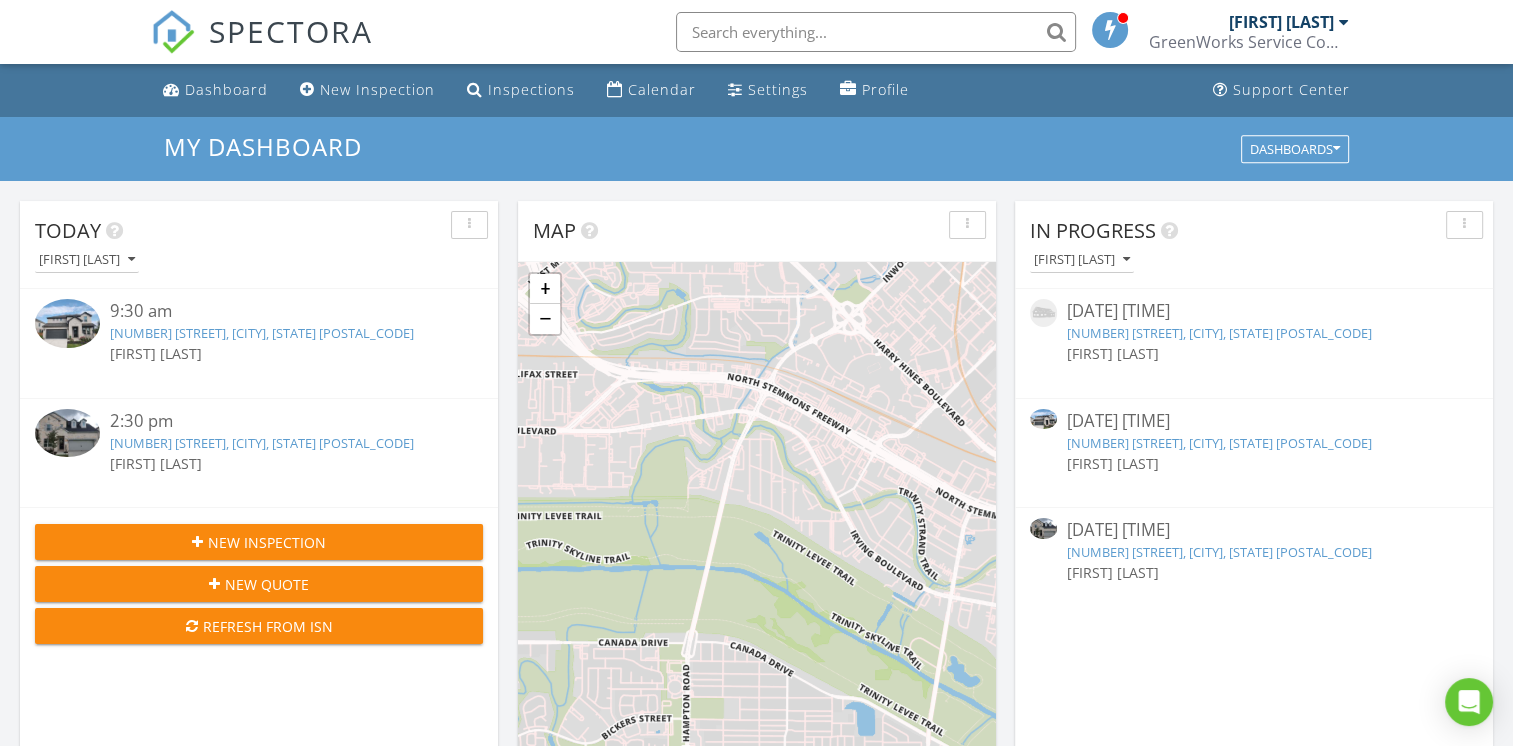 click on "[FIRST] [LAST]" at bounding box center [278, 353] 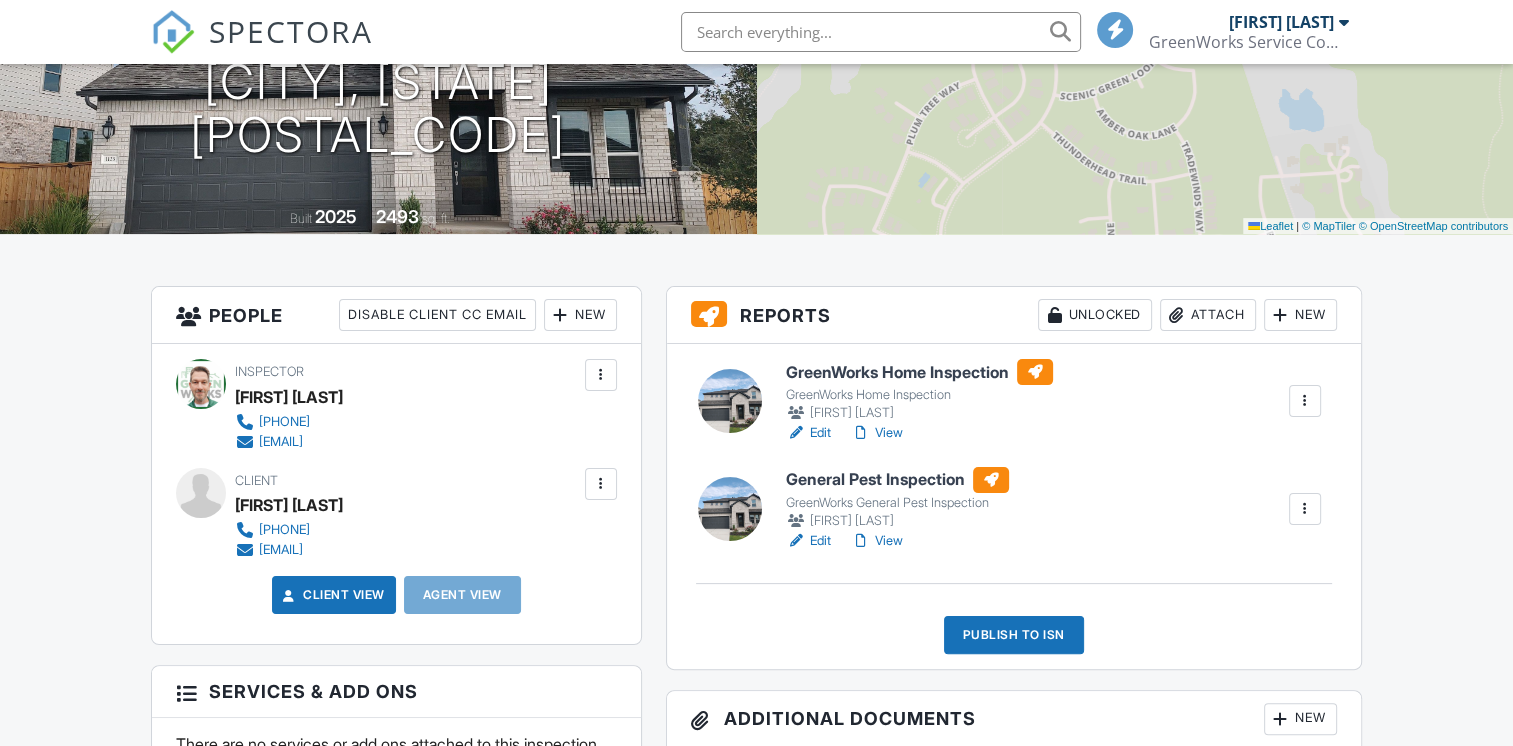 scroll, scrollTop: 300, scrollLeft: 0, axis: vertical 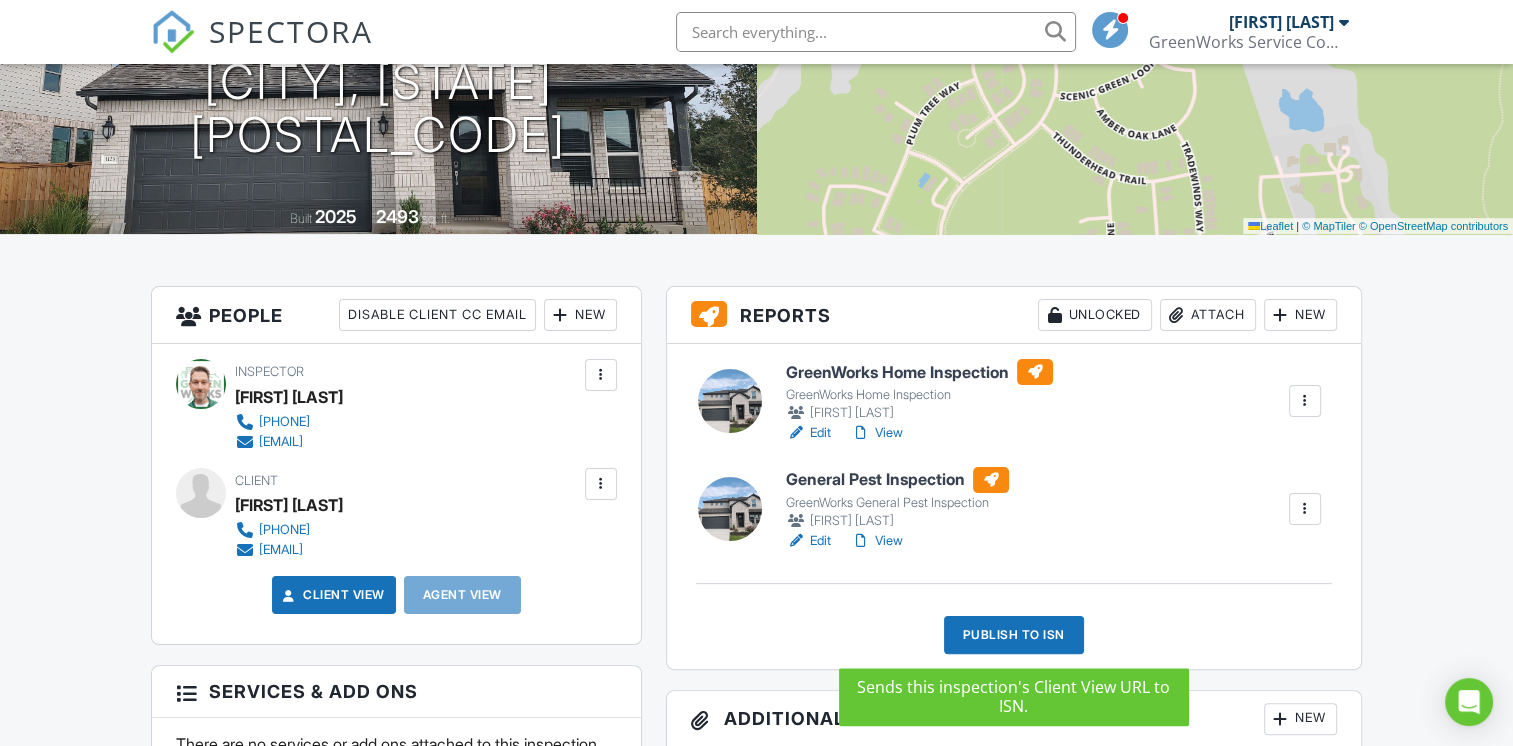 click on "Publish to ISN" at bounding box center (1014, 635) 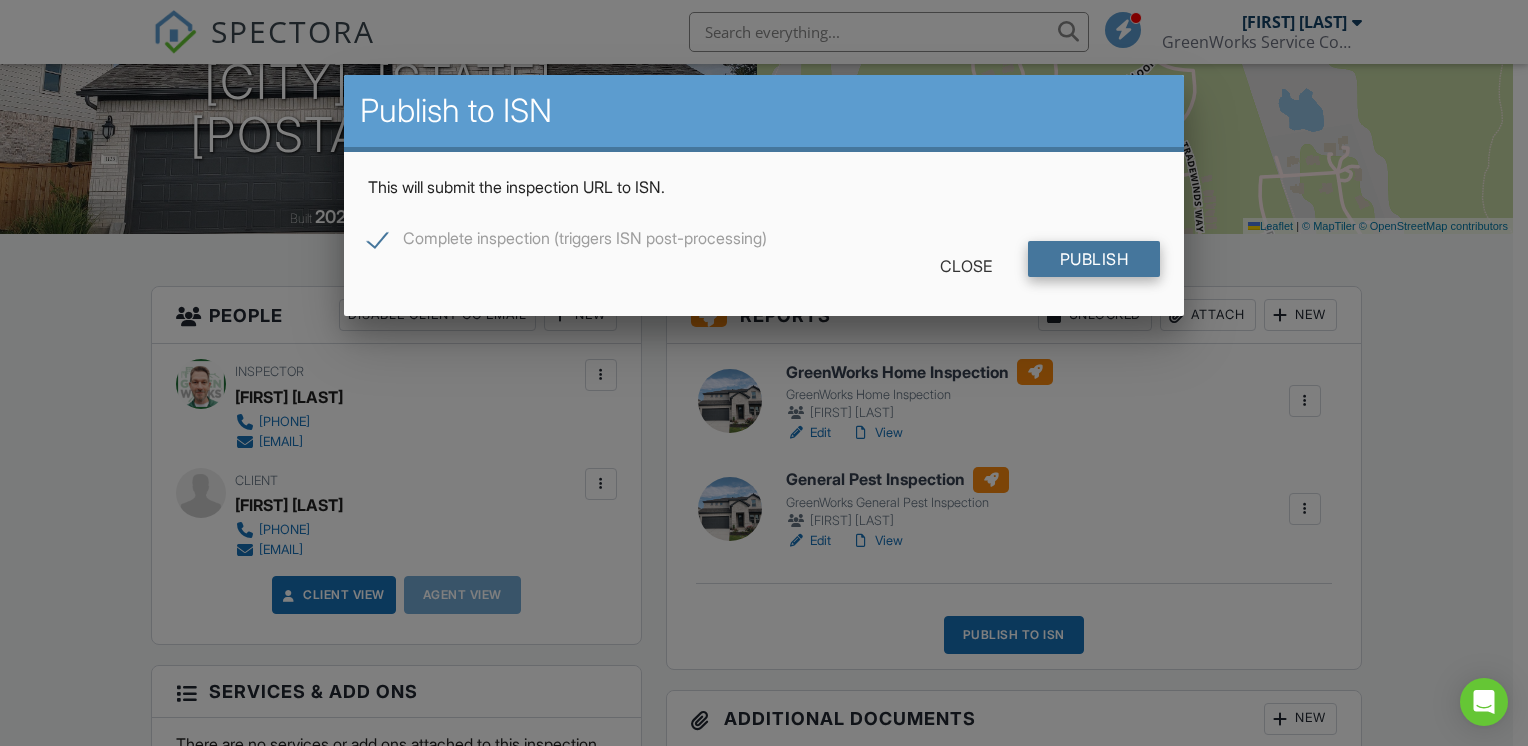 click on "Publish" at bounding box center (1094, 259) 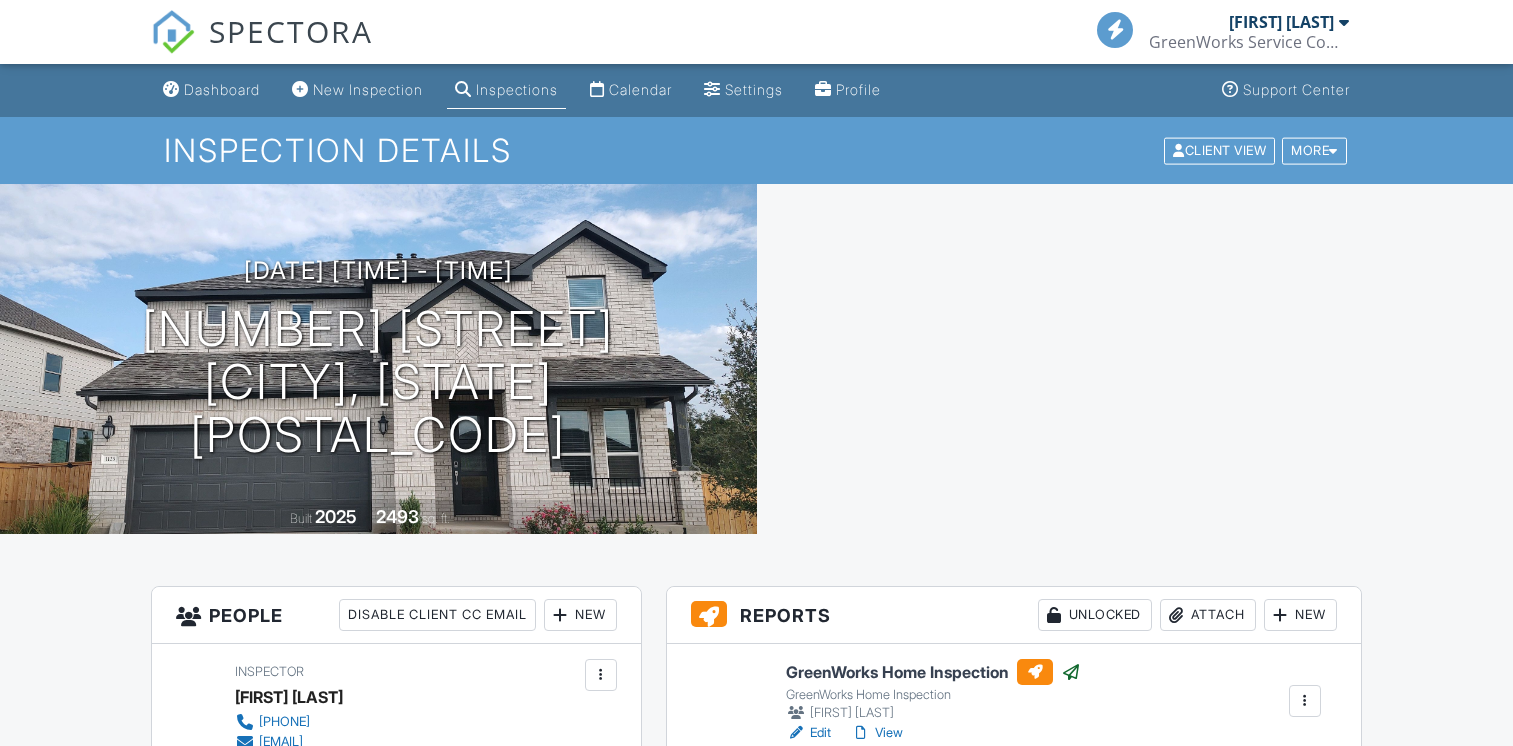 scroll, scrollTop: 0, scrollLeft: 0, axis: both 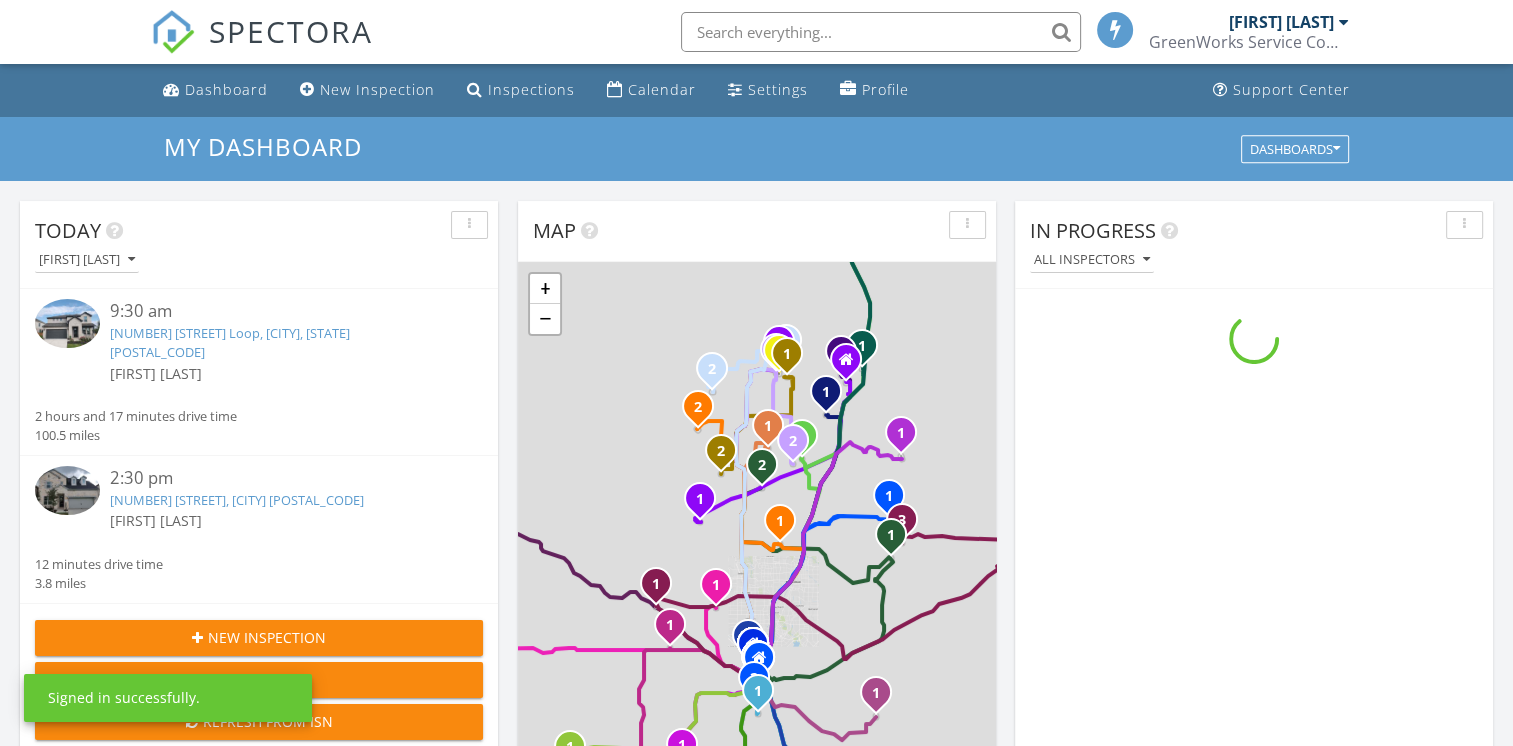 click on "[NUMBER] [STREET], [CITY] [POSTAL_CODE]" at bounding box center (237, 500) 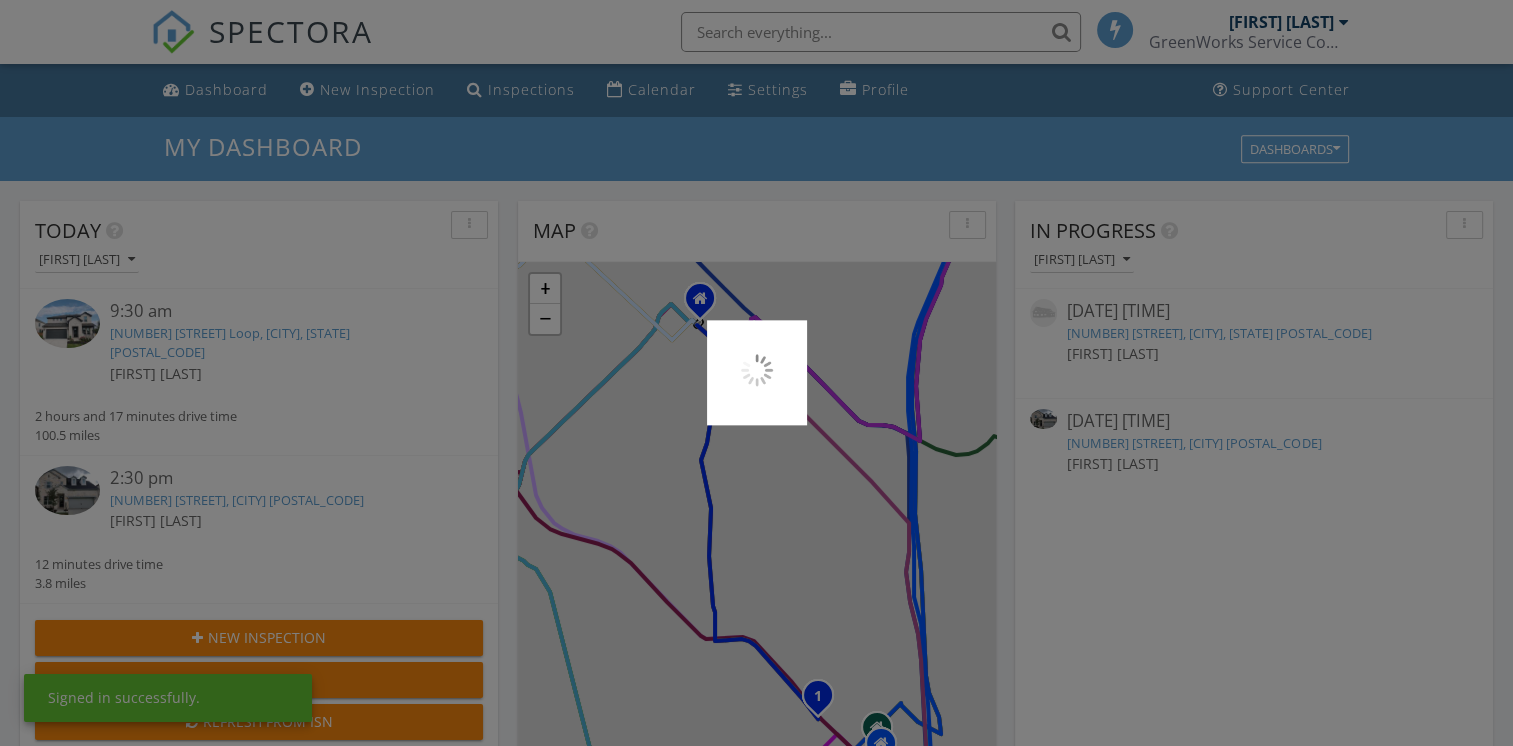 scroll, scrollTop: 9, scrollLeft: 10, axis: both 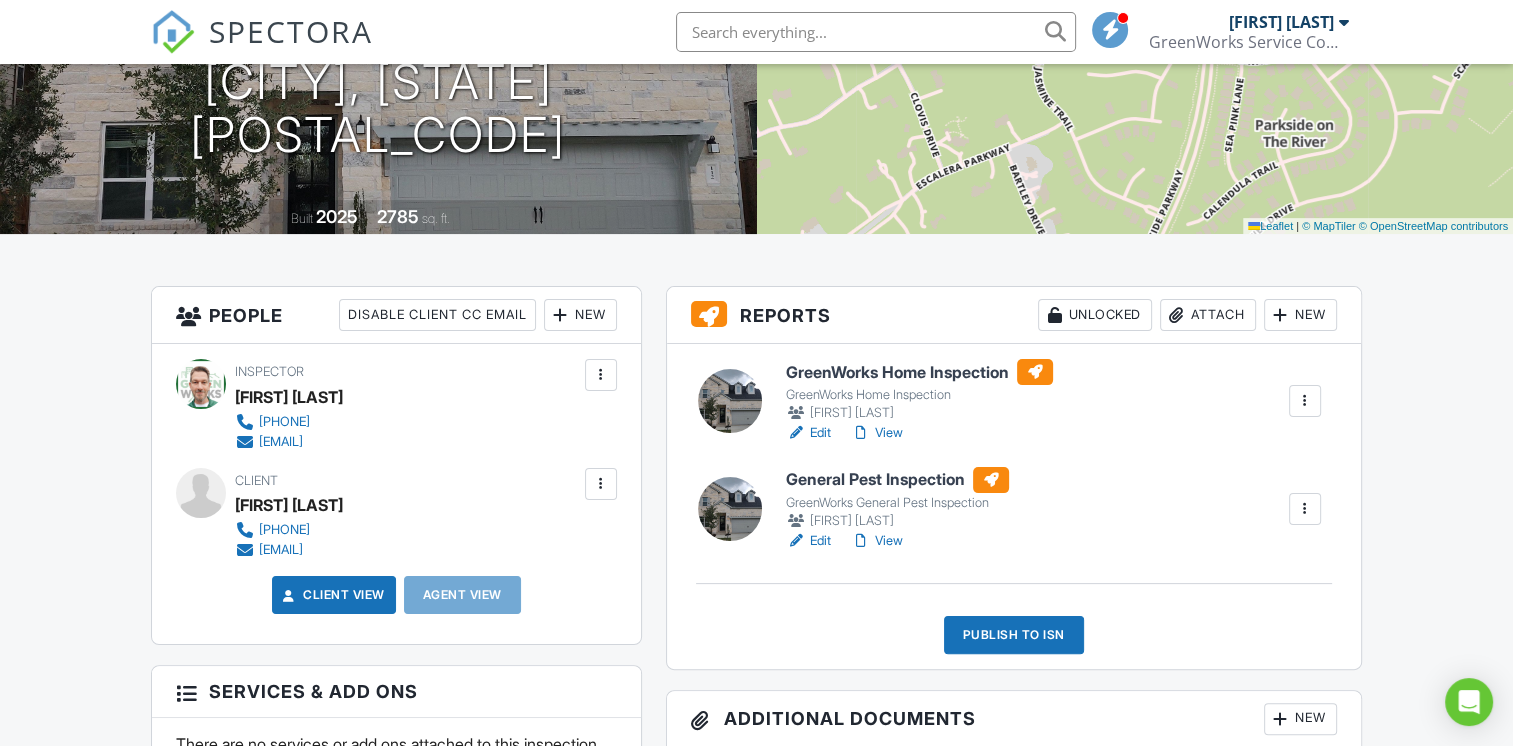 click on "GreenWorks Home Inspection" at bounding box center (919, 372) 